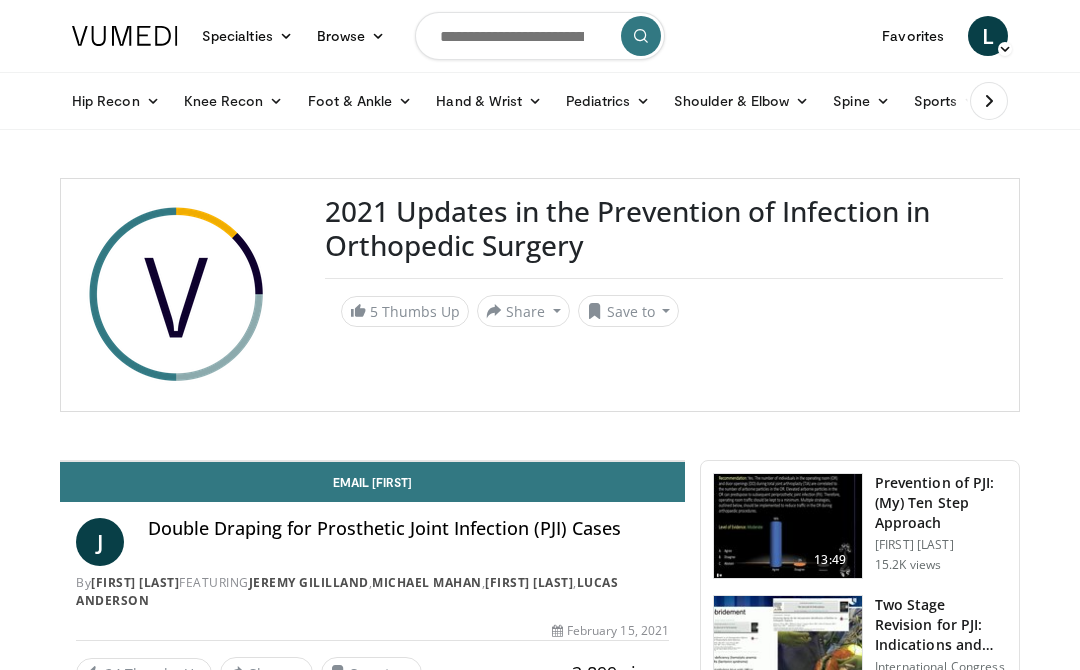 scroll, scrollTop: 0, scrollLeft: 0, axis: both 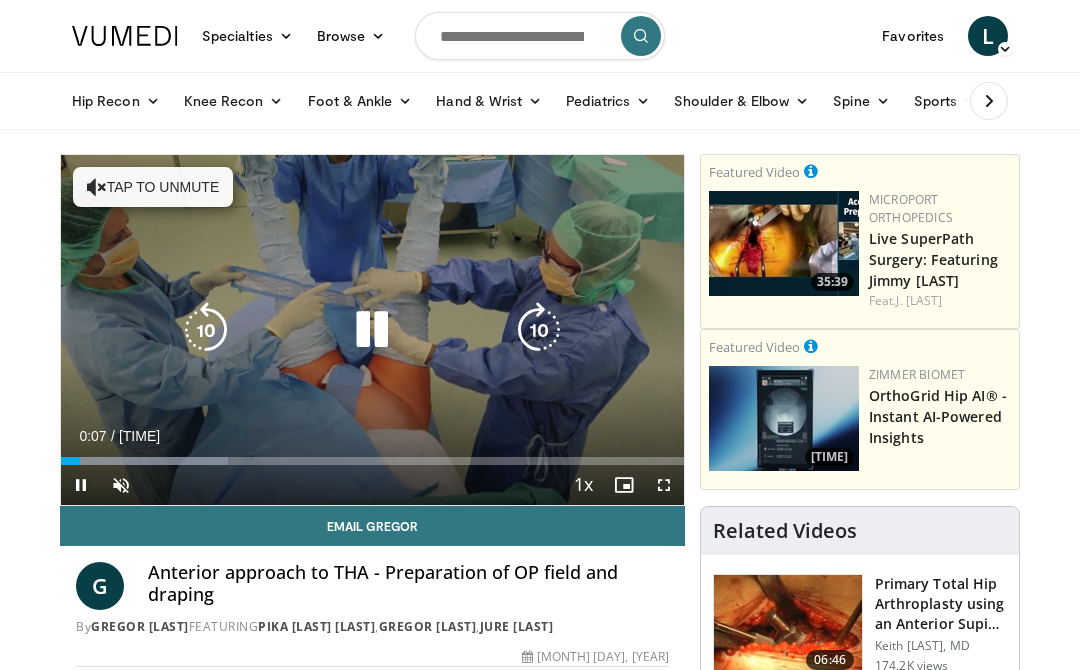 click at bounding box center [372, 330] 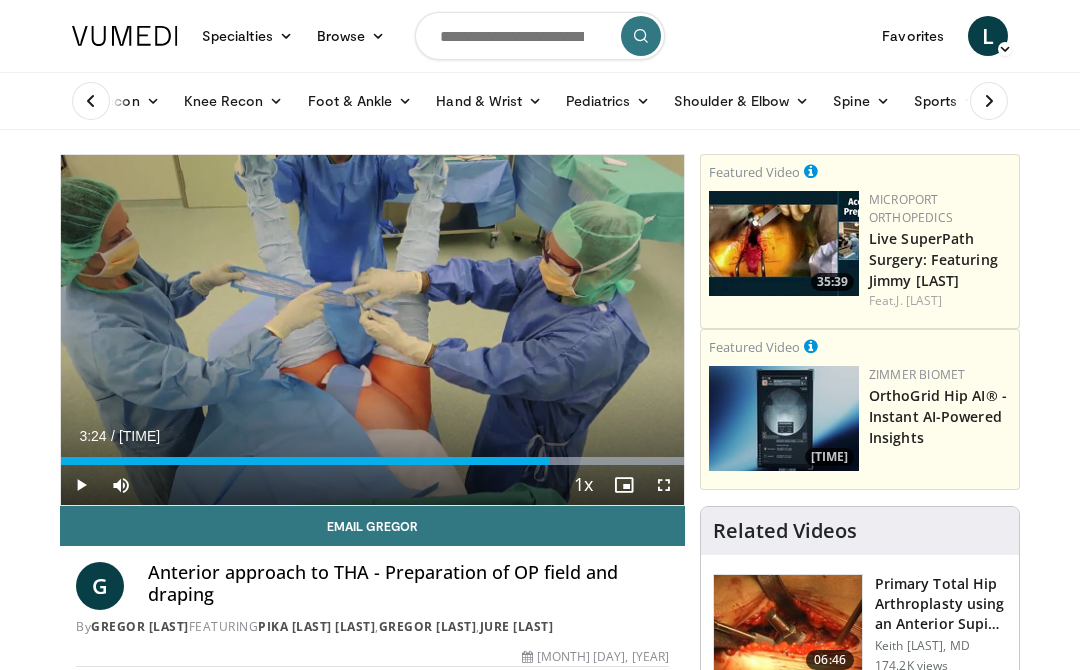 click at bounding box center (784, 243) 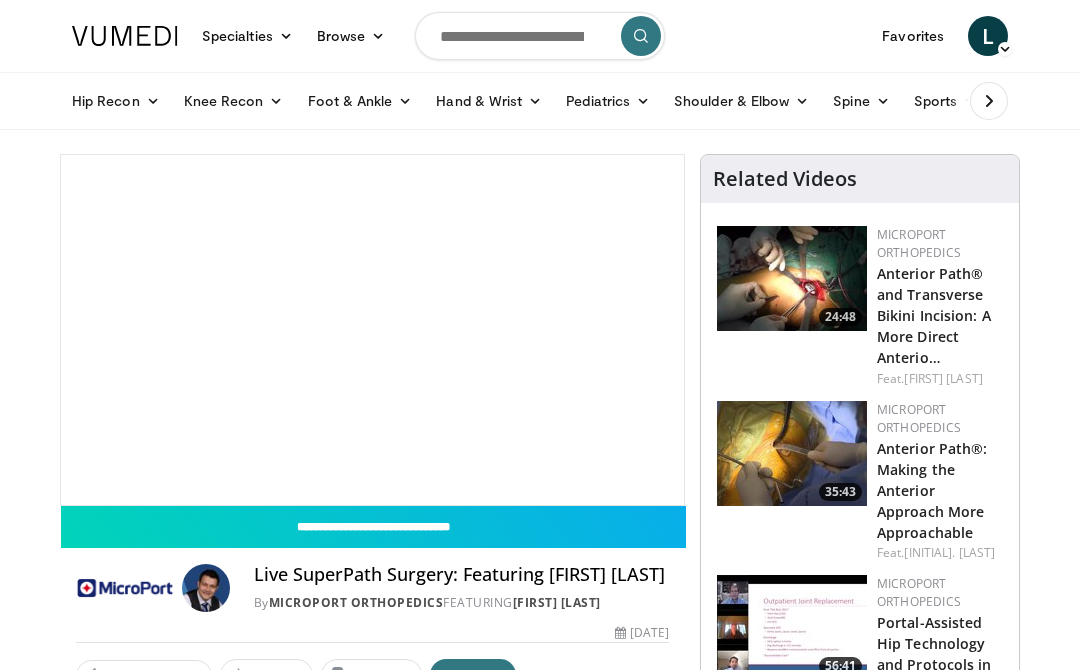 scroll, scrollTop: 0, scrollLeft: 0, axis: both 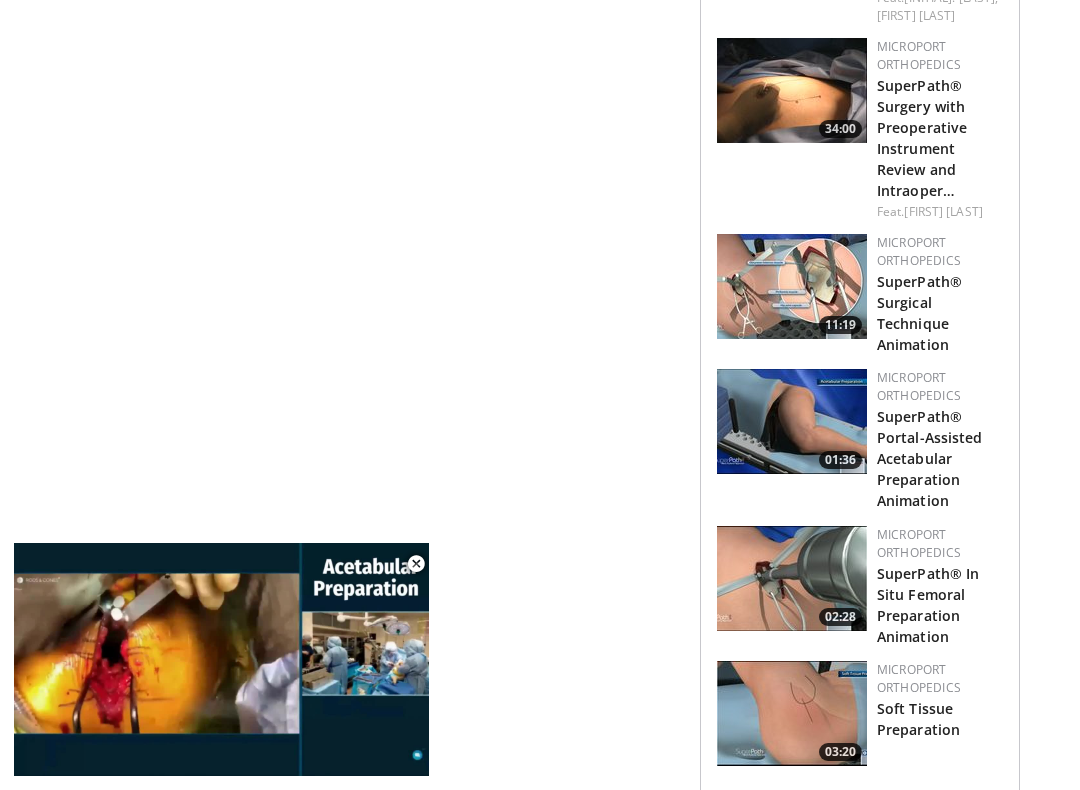 click at bounding box center (792, 421) 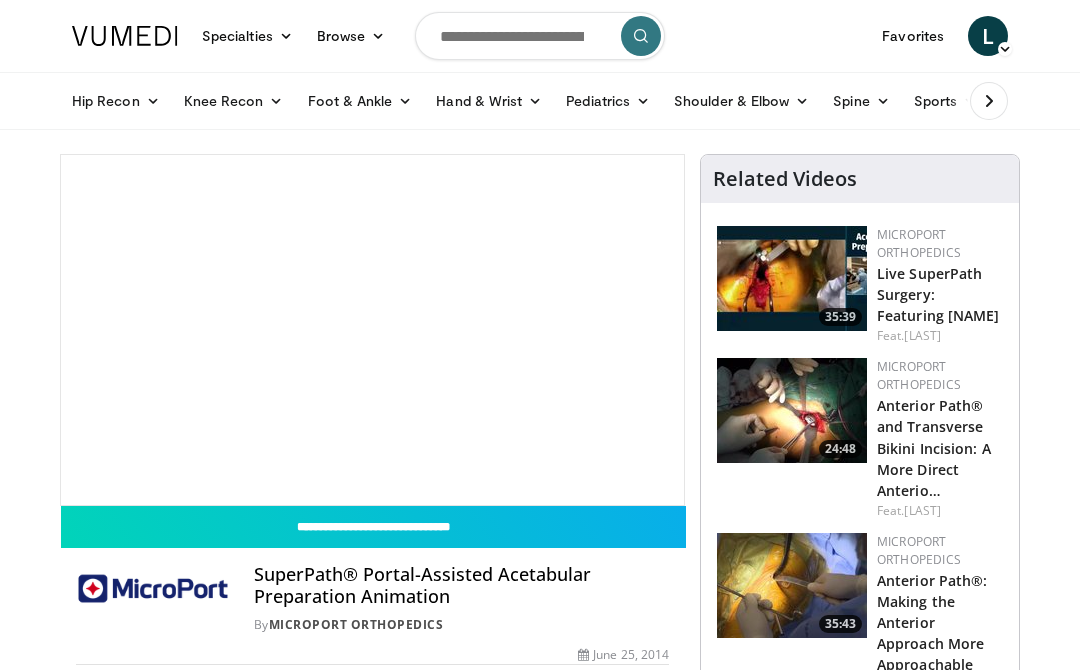 scroll, scrollTop: 0, scrollLeft: 0, axis: both 